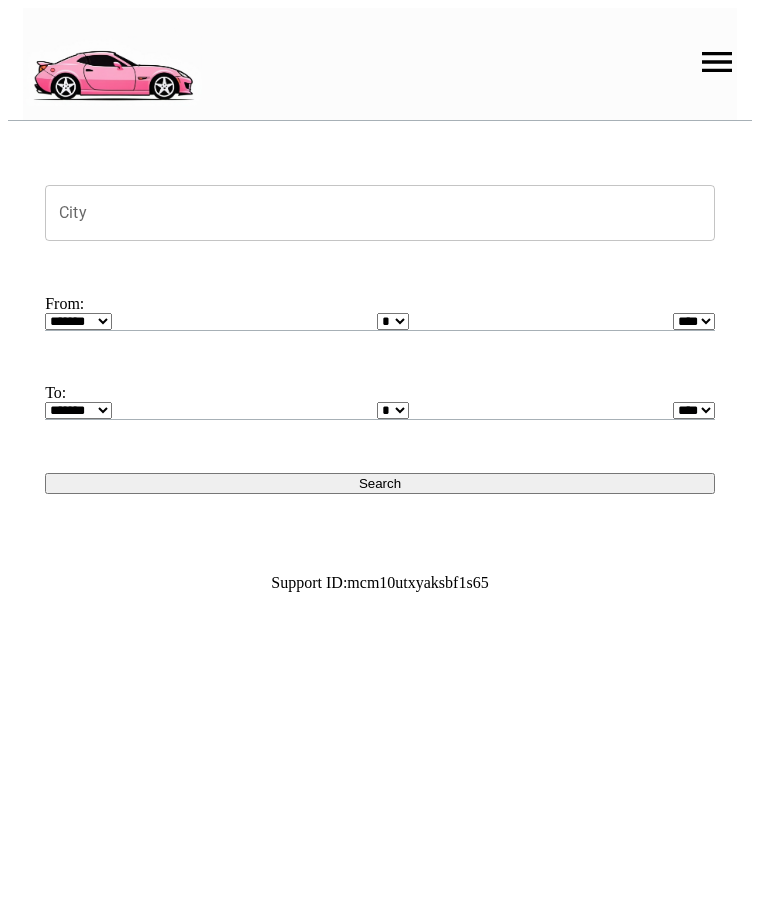 scroll, scrollTop: 0, scrollLeft: 0, axis: both 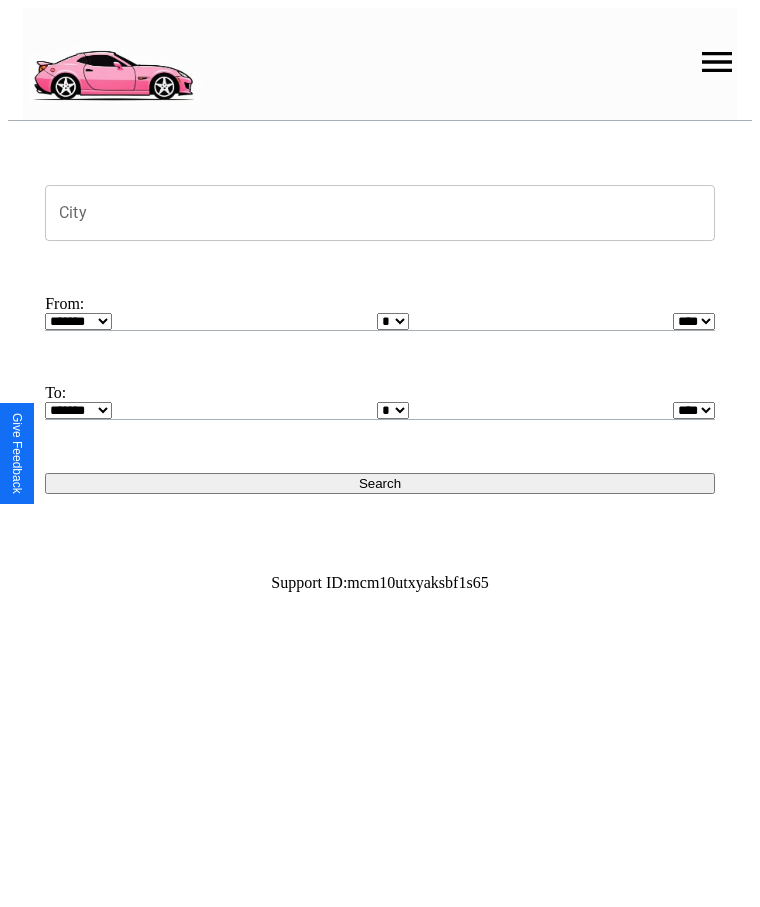 click at bounding box center (717, 62) 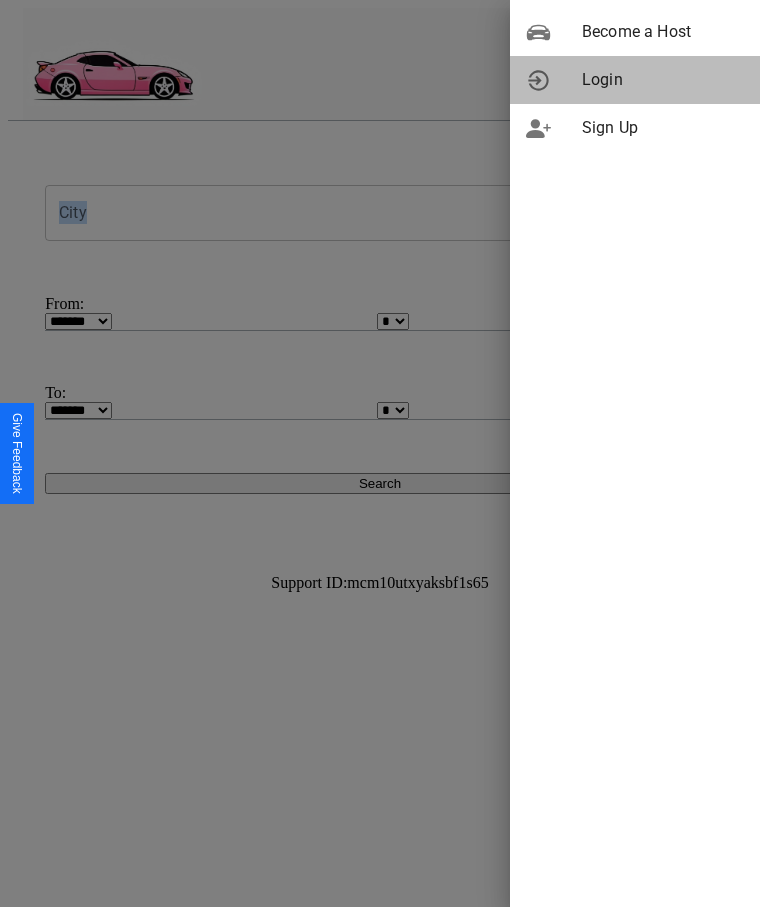 click on "Login" at bounding box center [663, 80] 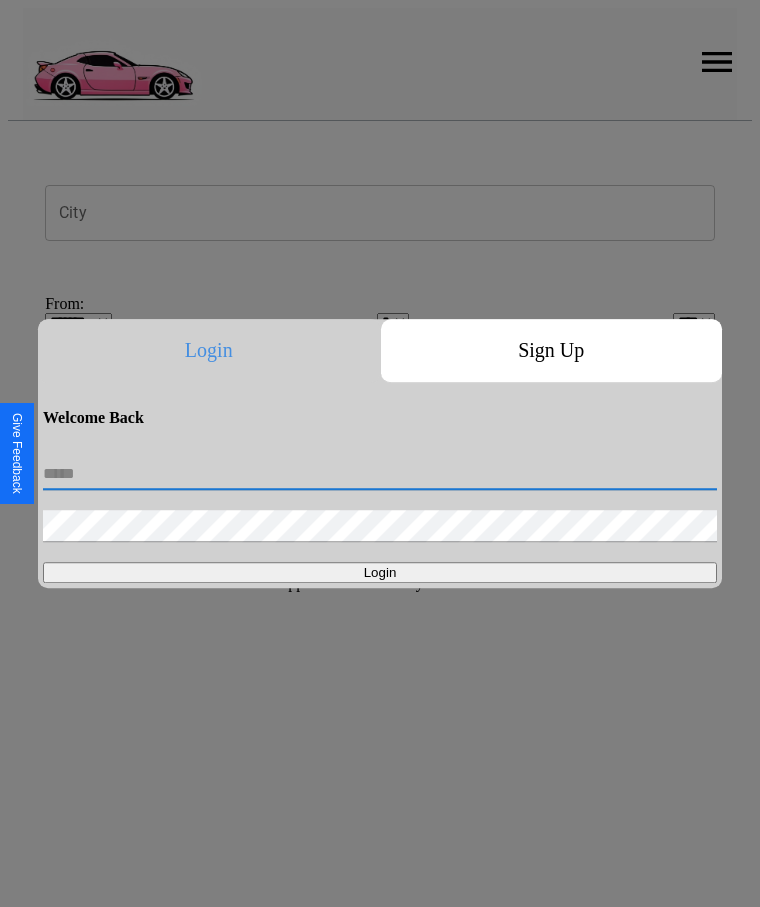 click at bounding box center [380, 474] 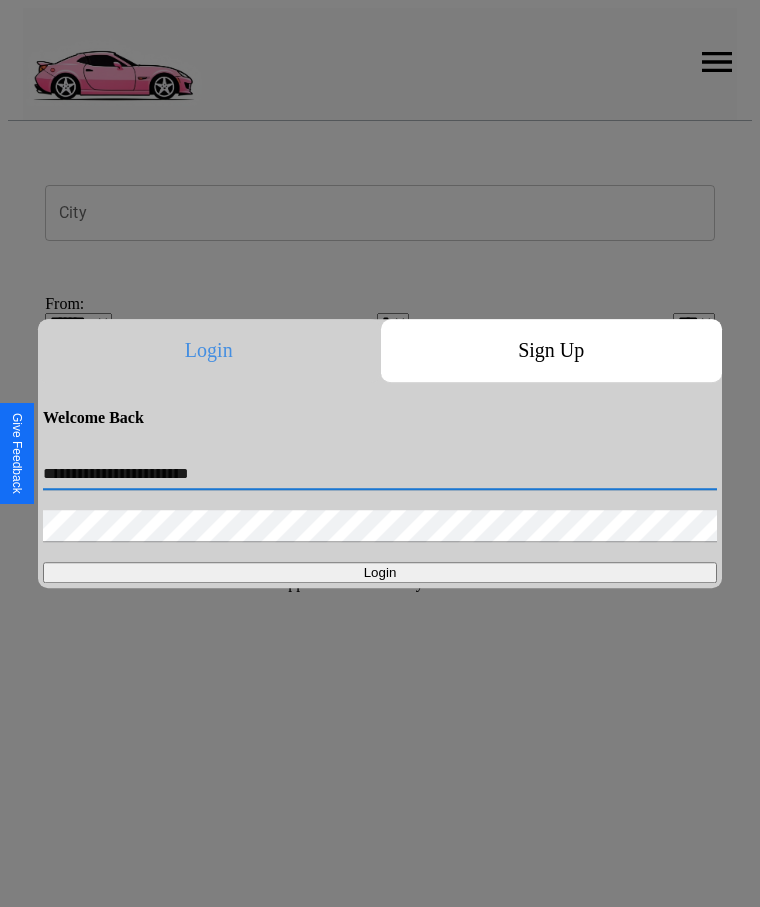 type on "**********" 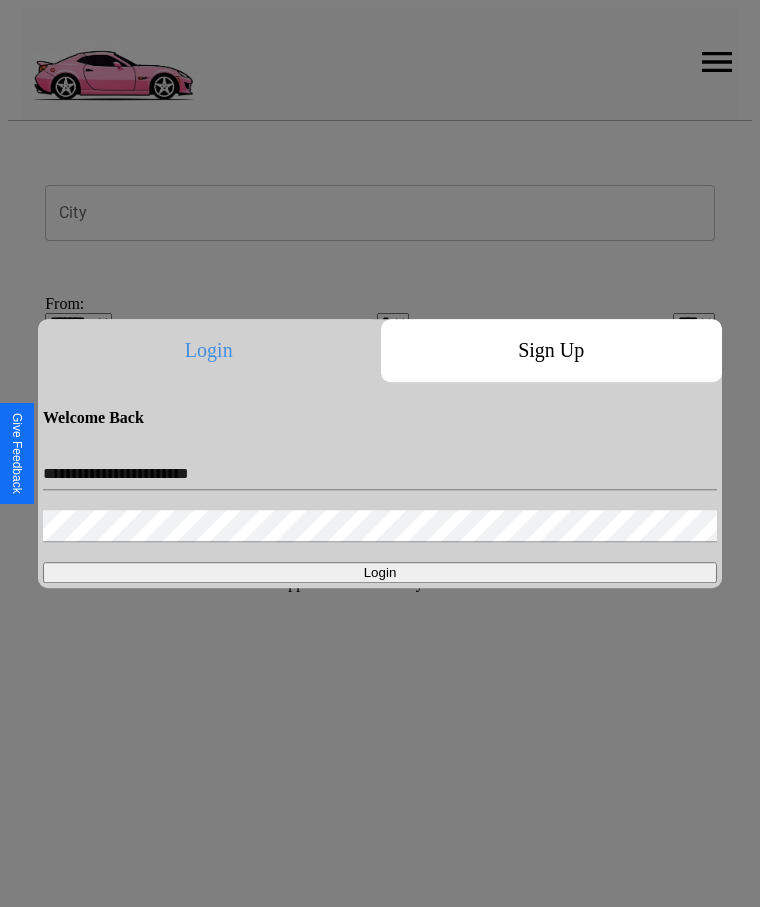 click on "Login" at bounding box center (380, 572) 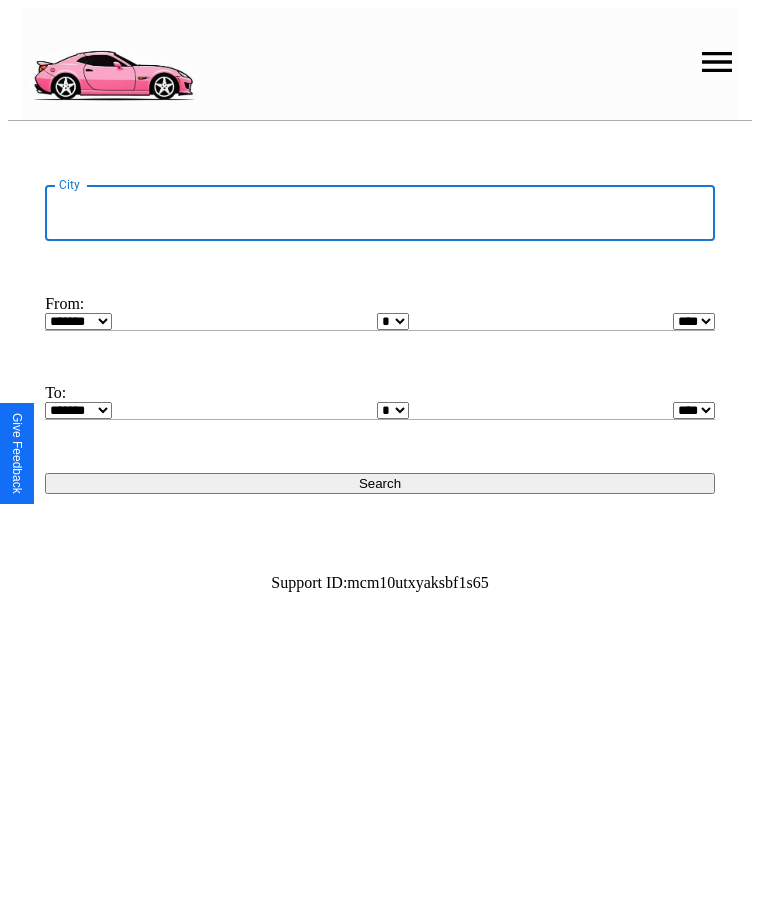 click on "City" at bounding box center [380, 213] 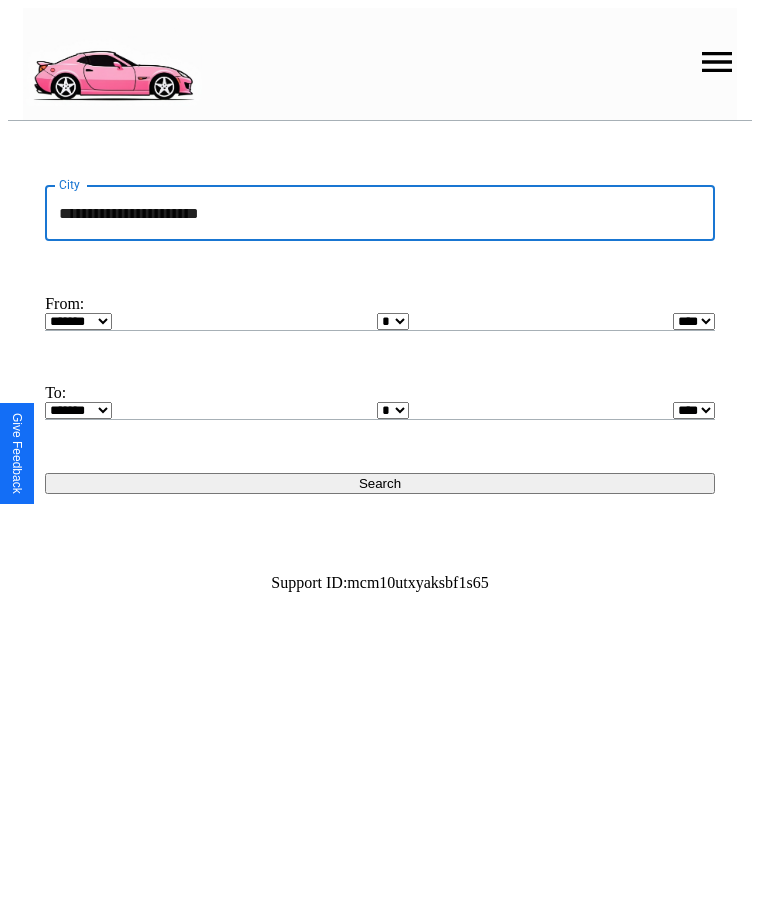 type on "**********" 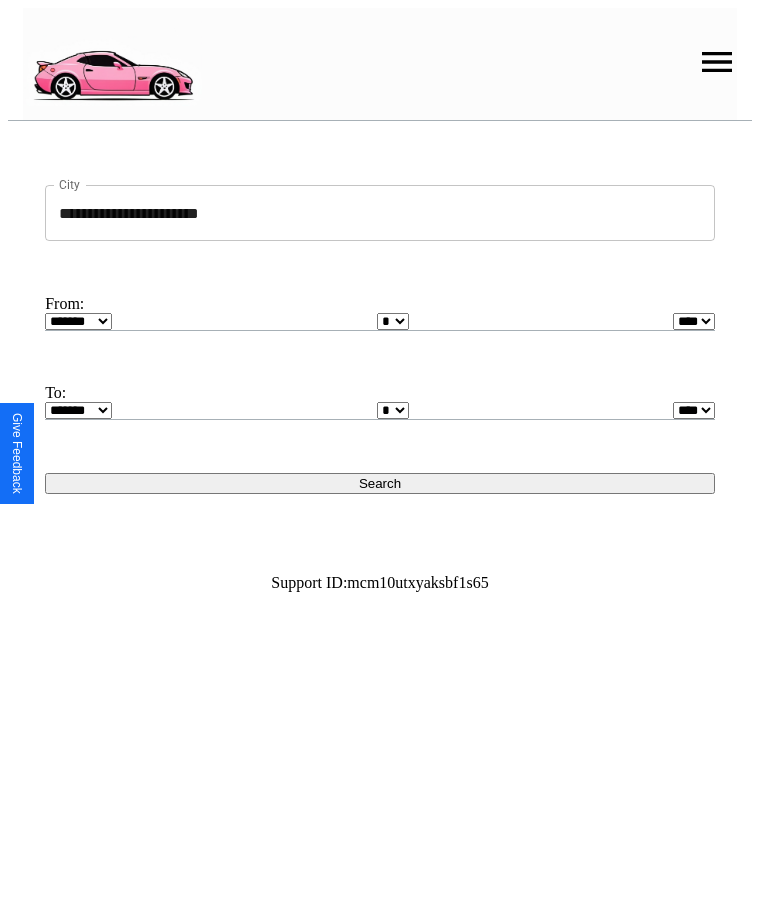 click on "******* ******** ***** ***** *** **** **** ****** ********* ******* ******** ********" at bounding box center (78, 321) 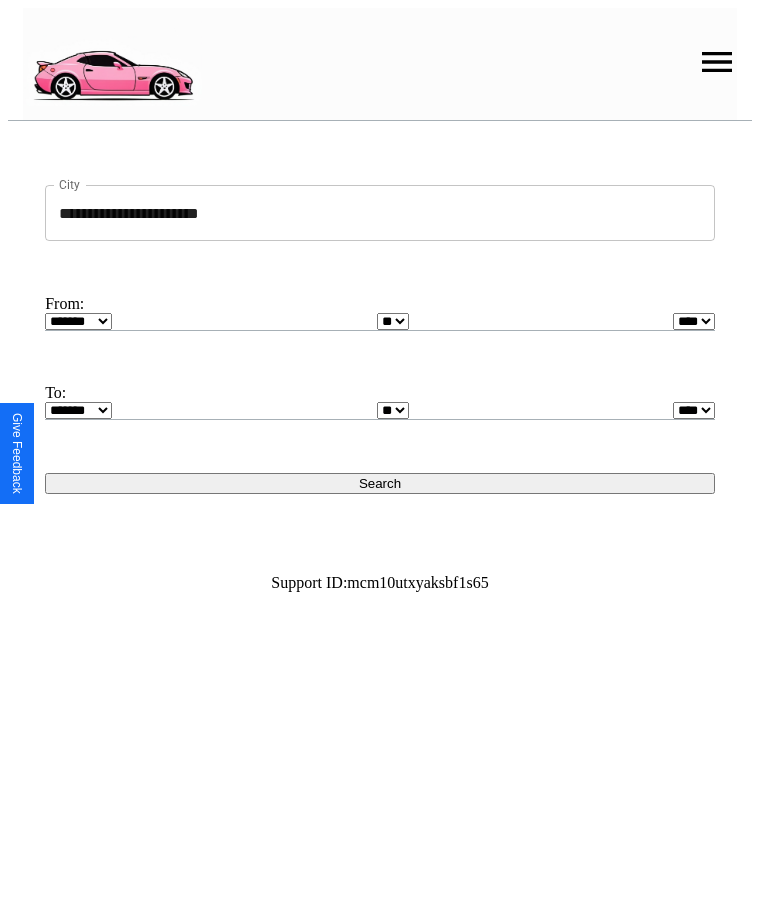 click on "* * * * * * * * * ** ** ** ** ** ** ** ** ** ** ** ** ** ** ** ** ** ** ** ** **" at bounding box center (393, 410) 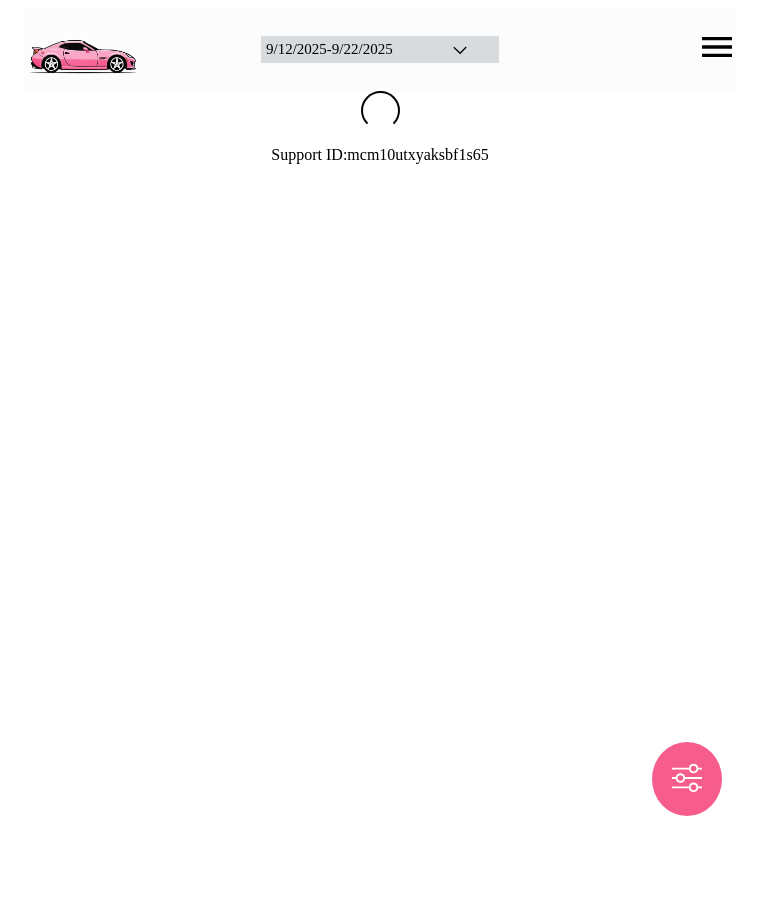 scroll, scrollTop: 0, scrollLeft: 0, axis: both 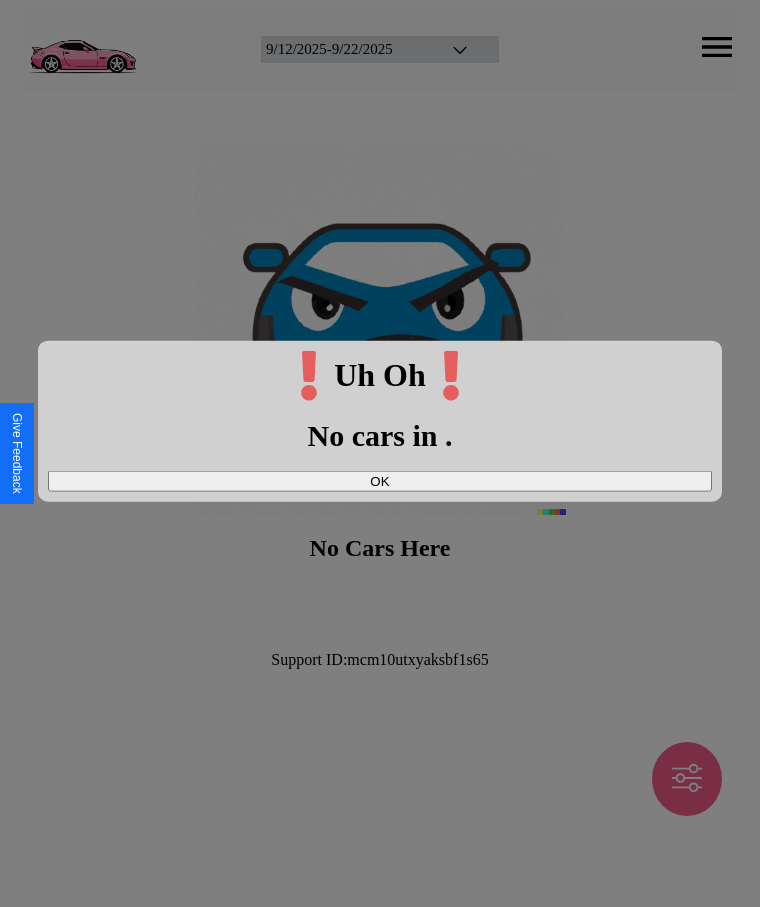click on "OK" at bounding box center (380, 480) 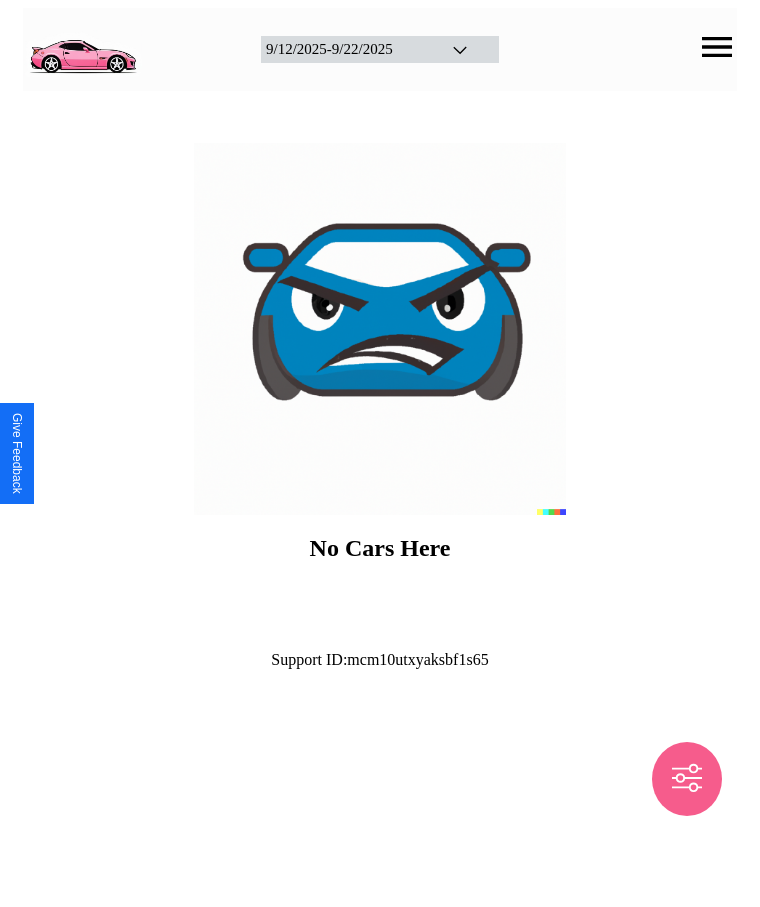 click at bounding box center (82, 47) 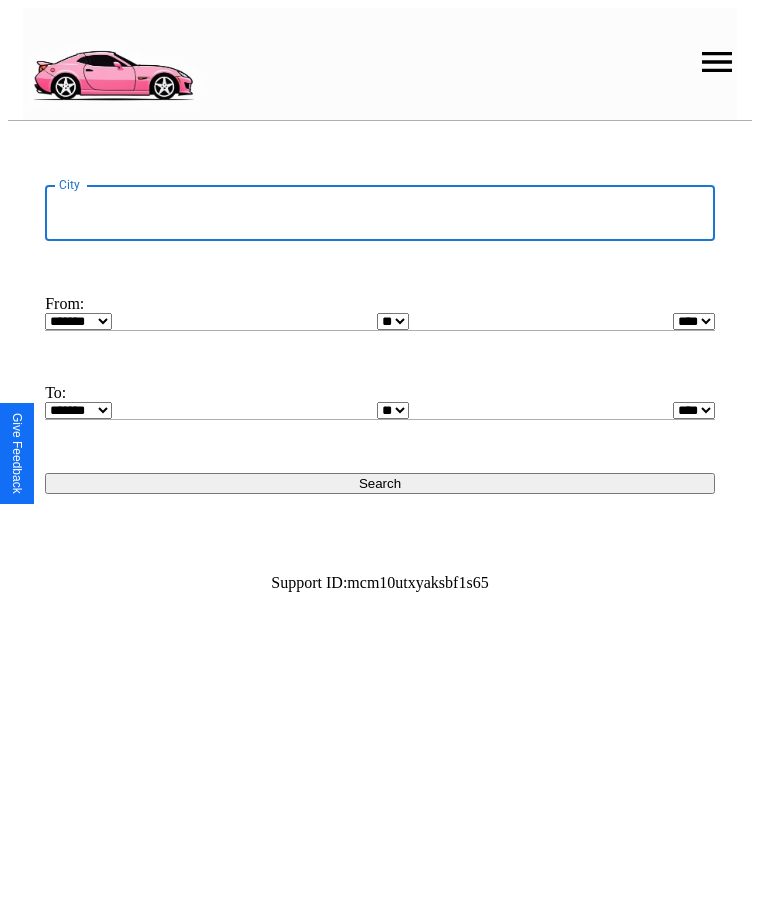 click on "City" at bounding box center (380, 213) 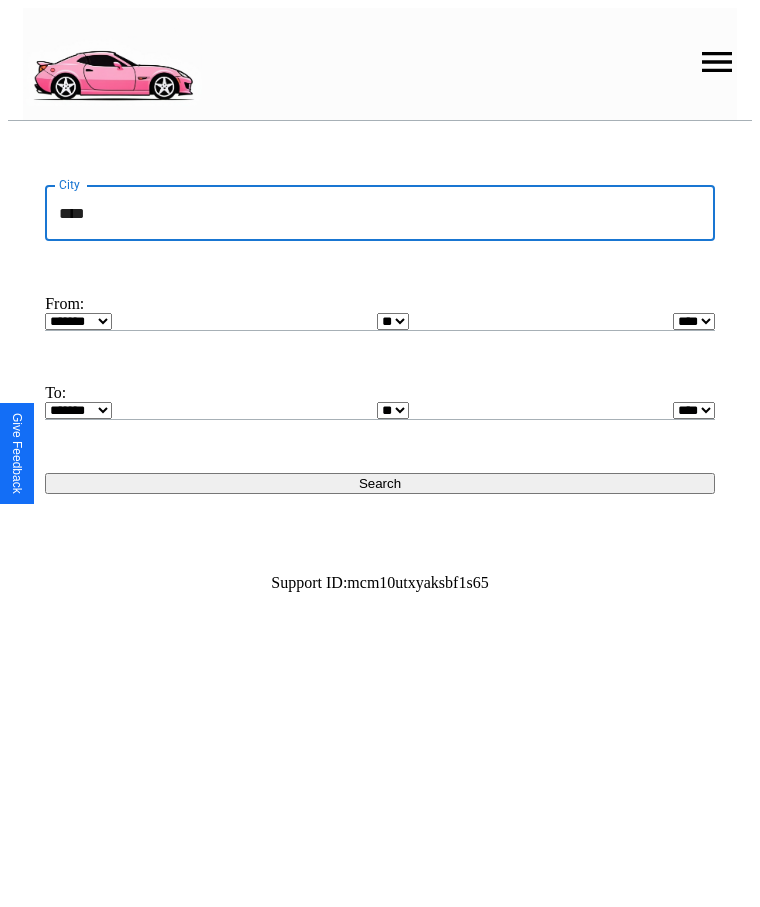 type on "****" 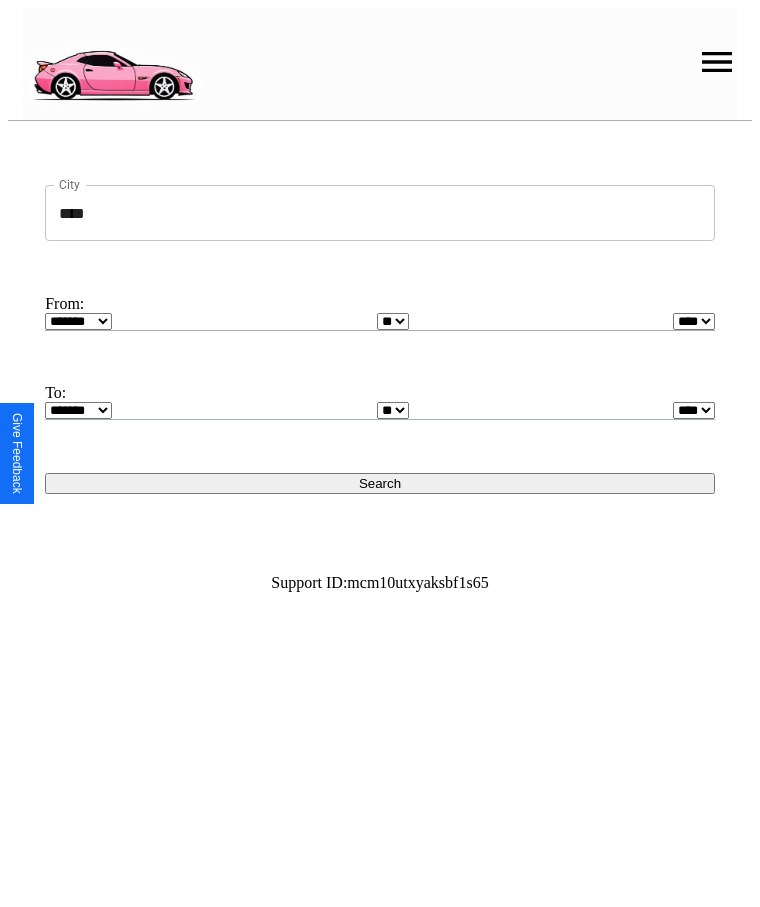 click on "**********" at bounding box center (78, 321) 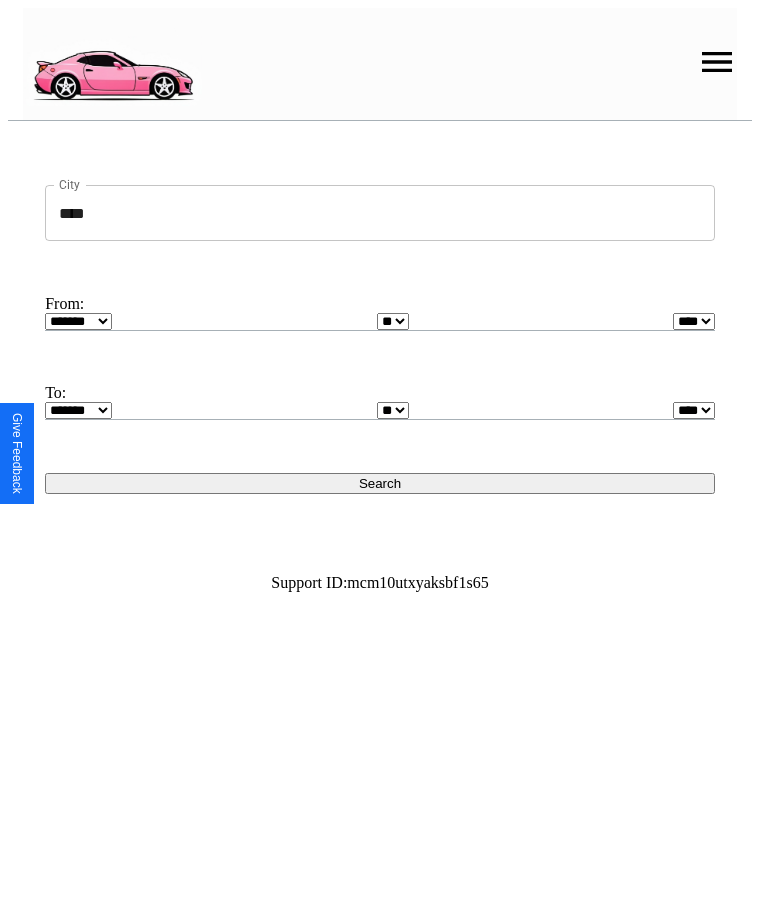 click on "**********" at bounding box center [393, 321] 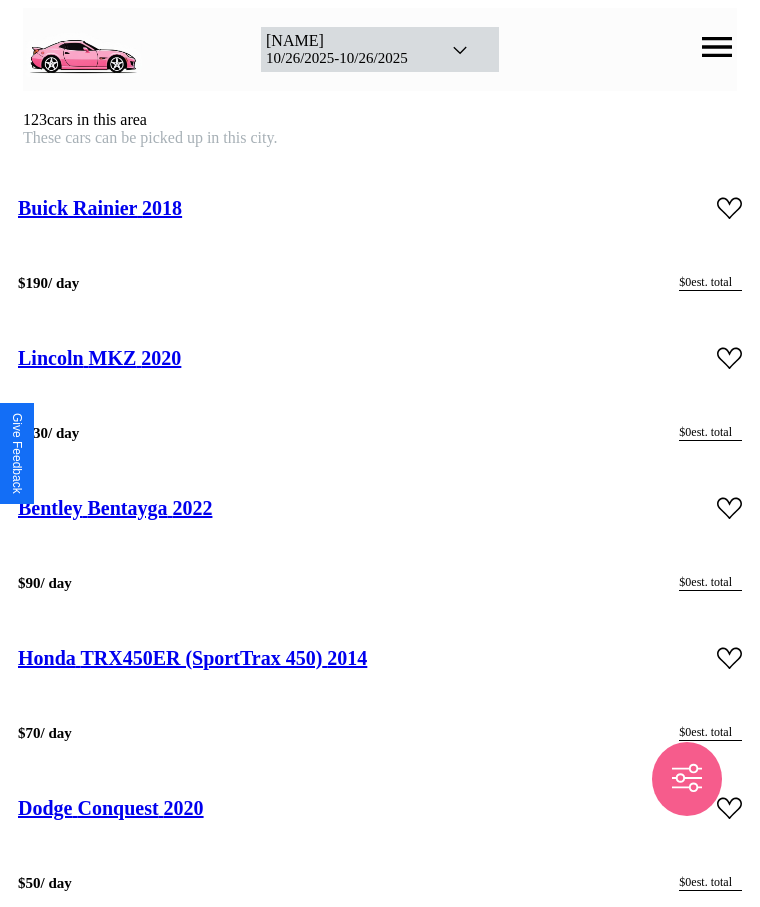 scroll, scrollTop: 26394, scrollLeft: 0, axis: vertical 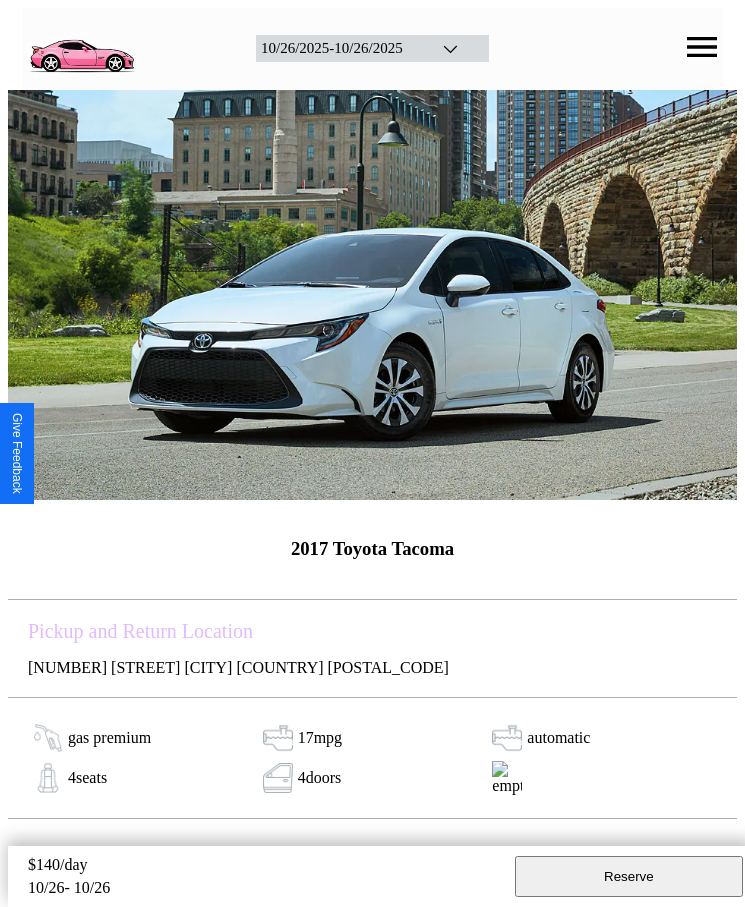 click on "Reserve" at bounding box center [629, 876] 